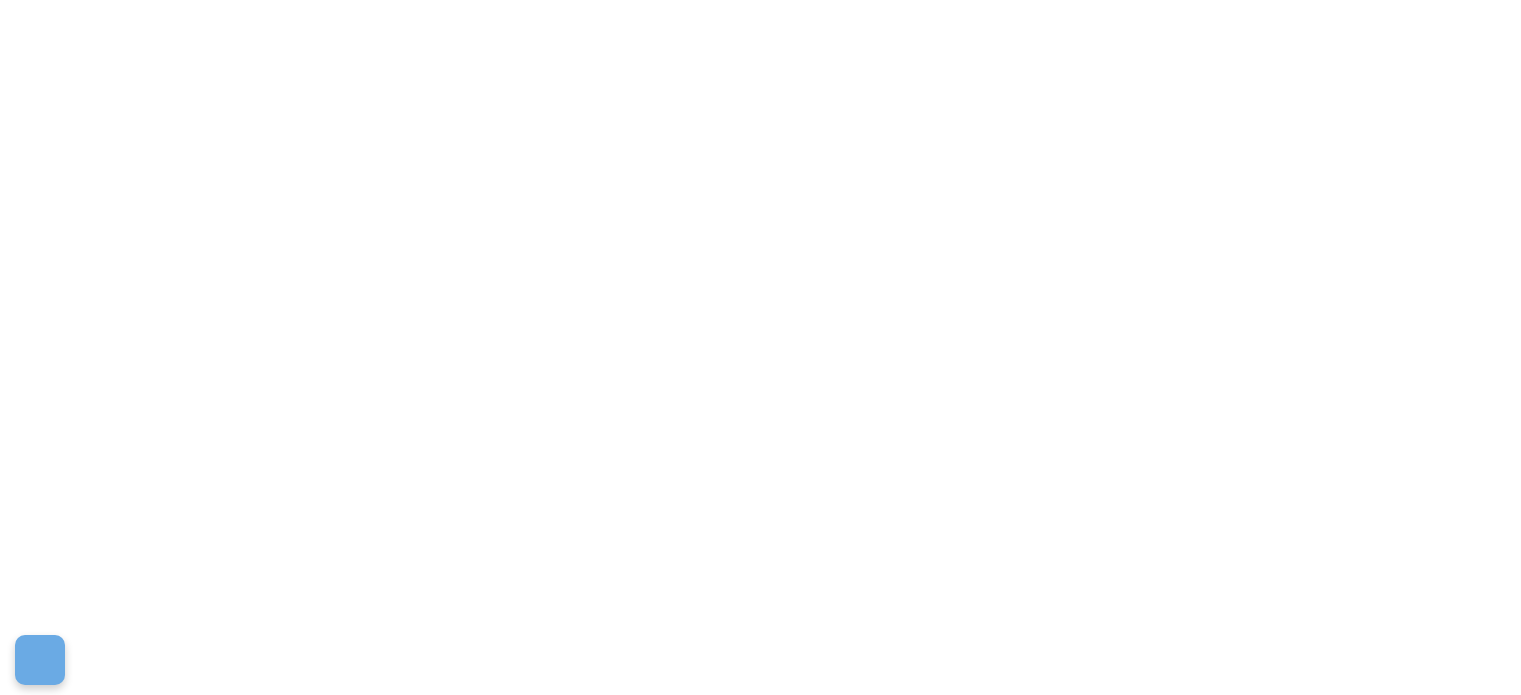 scroll, scrollTop: 0, scrollLeft: 0, axis: both 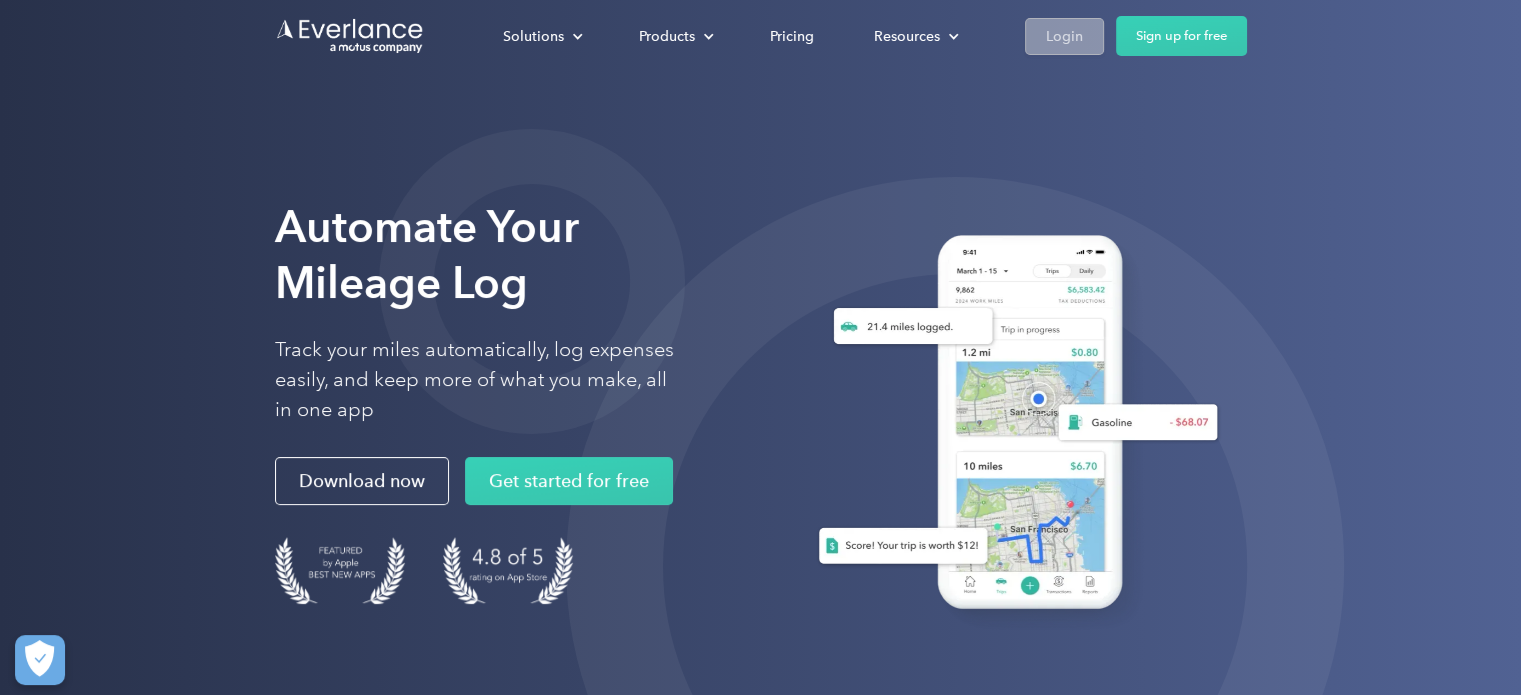 click on "Login" at bounding box center (1064, 36) 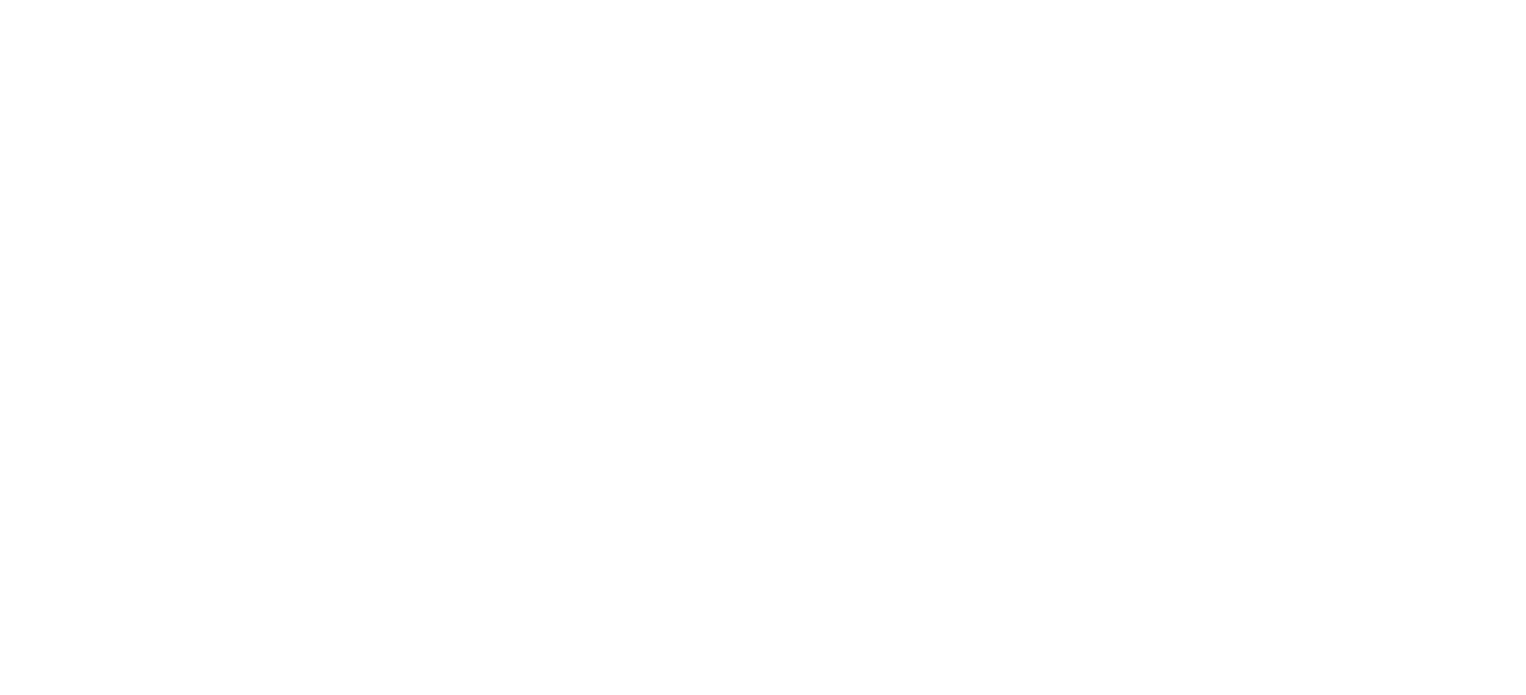 scroll, scrollTop: 0, scrollLeft: 0, axis: both 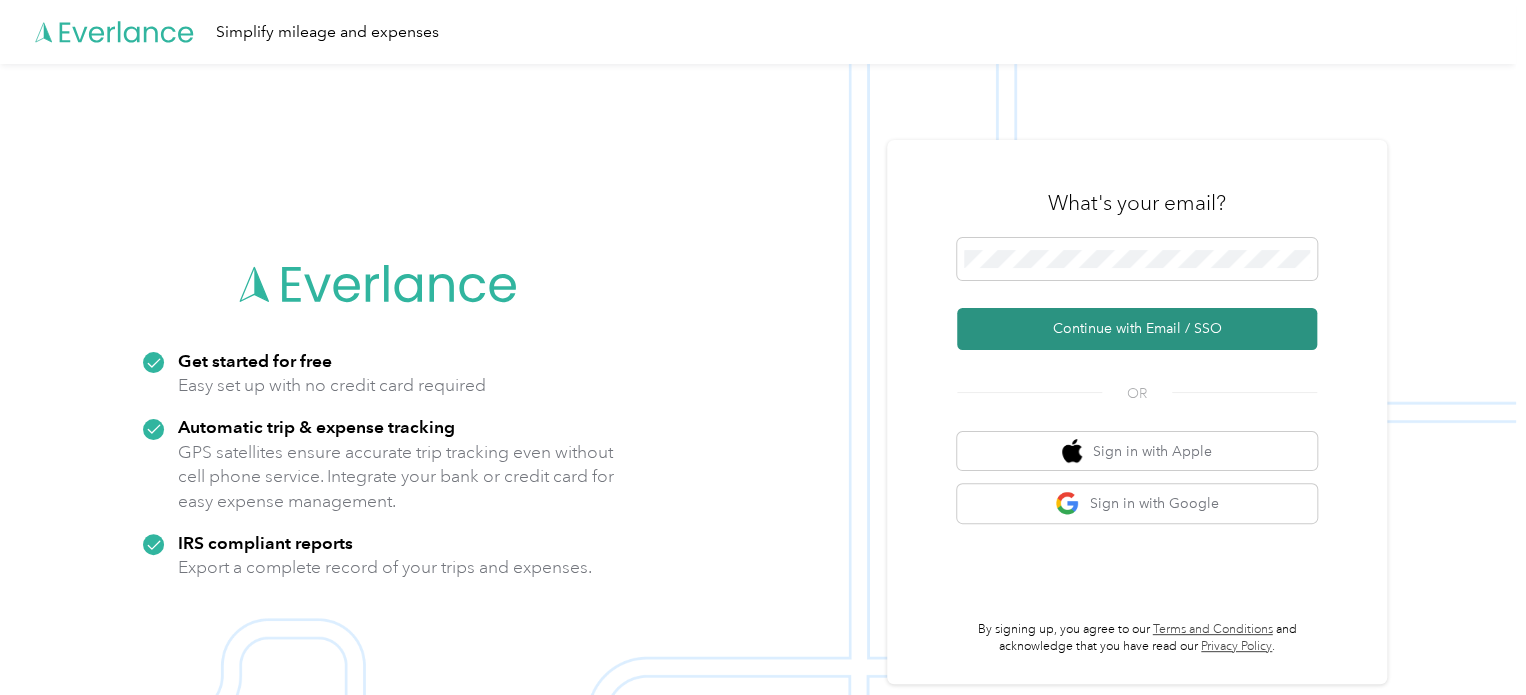 click on "Continue with Email / SSO" at bounding box center (1137, 329) 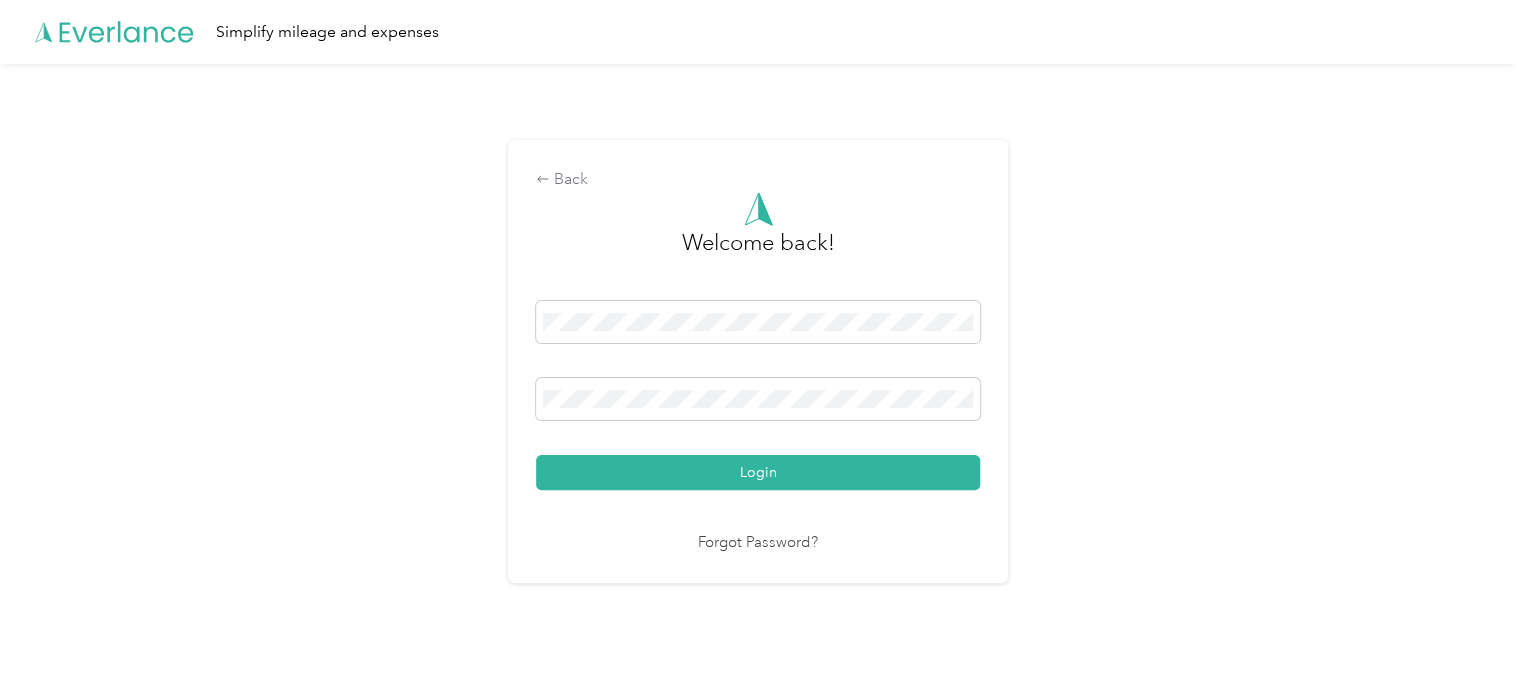 click on "Login" at bounding box center [758, 472] 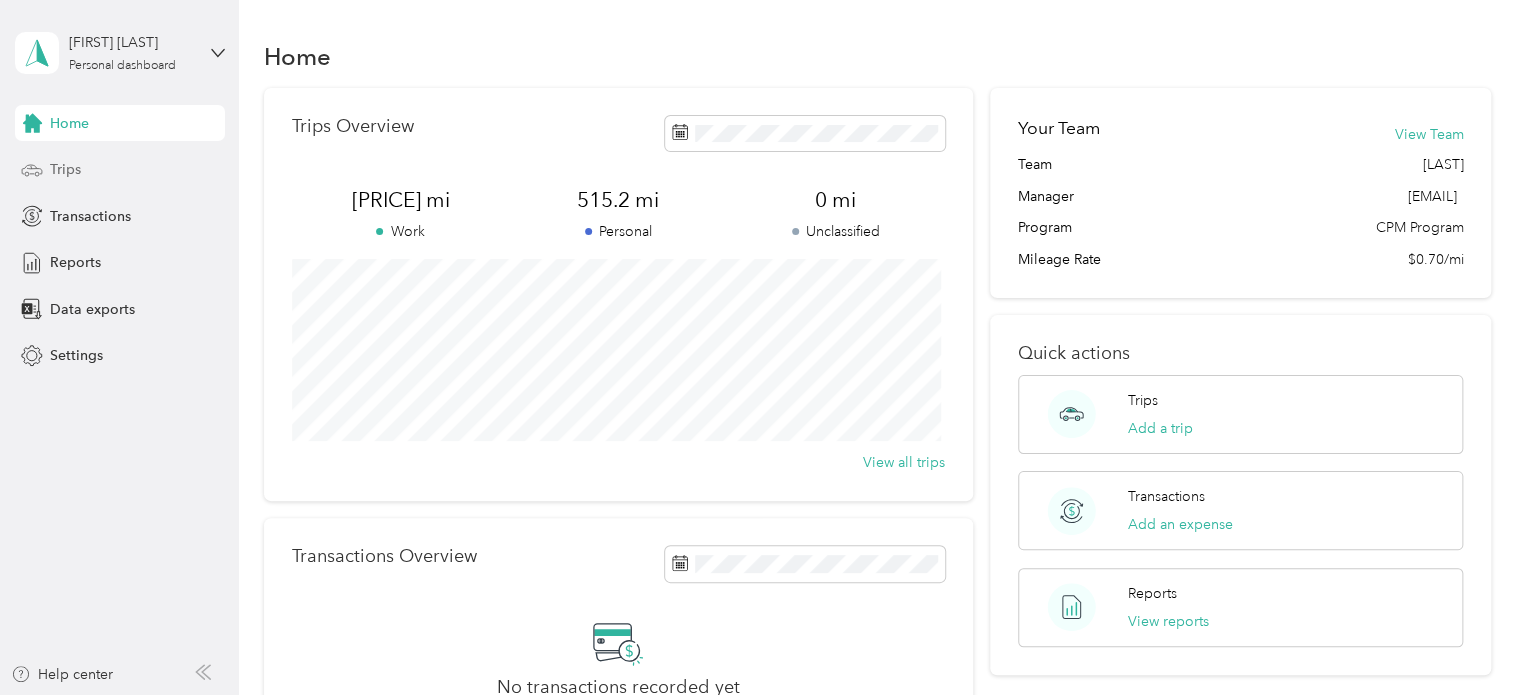 click on "Trips" at bounding box center (120, 170) 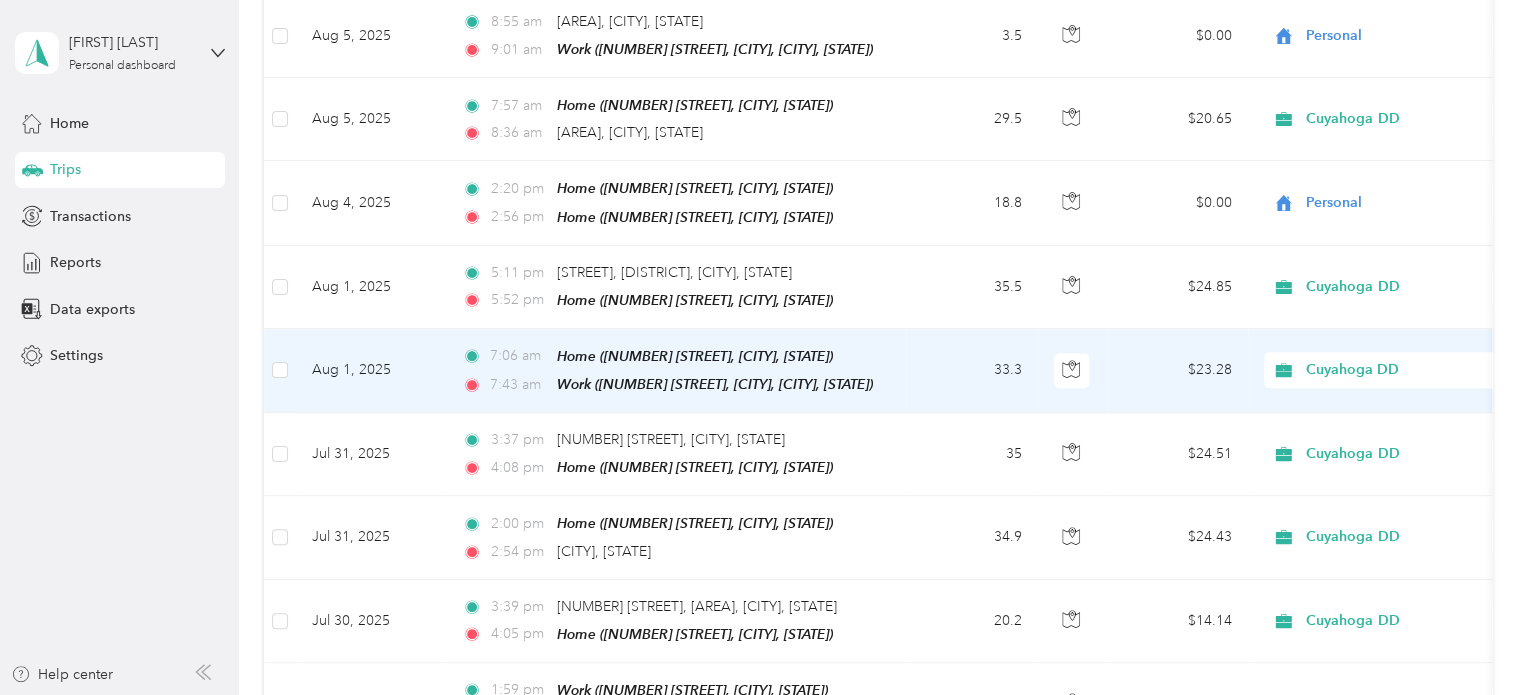 scroll, scrollTop: 507, scrollLeft: 0, axis: vertical 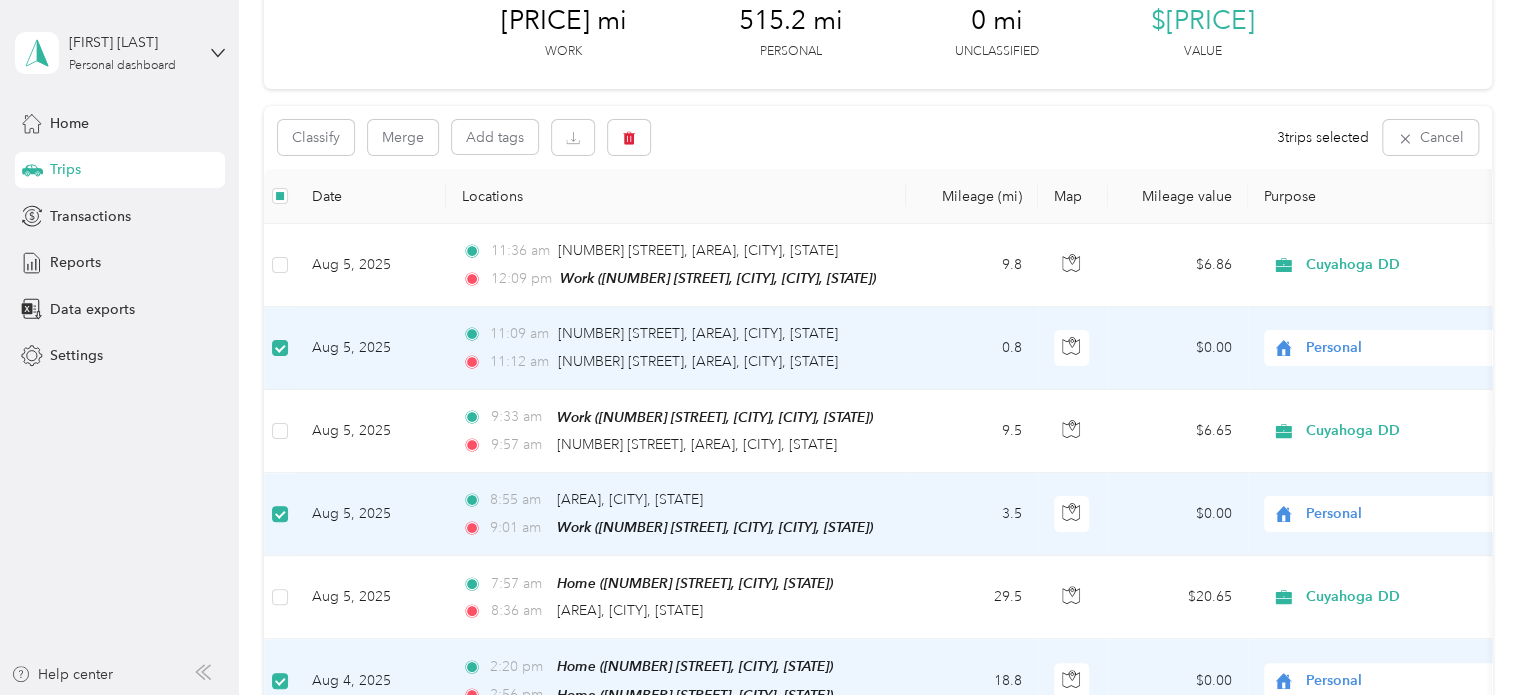 click on "Classify Merge Add tags 3  trips selected Cancel" at bounding box center [878, 137] 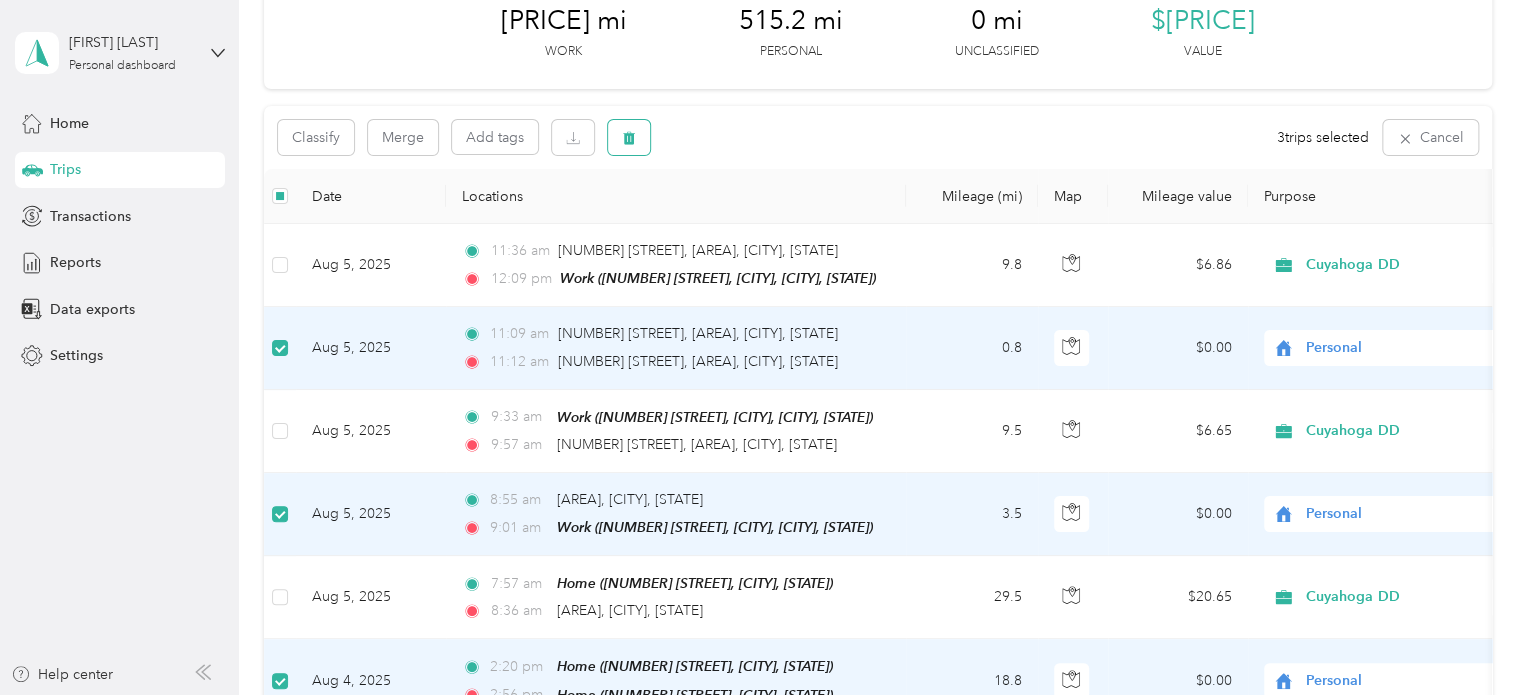 click 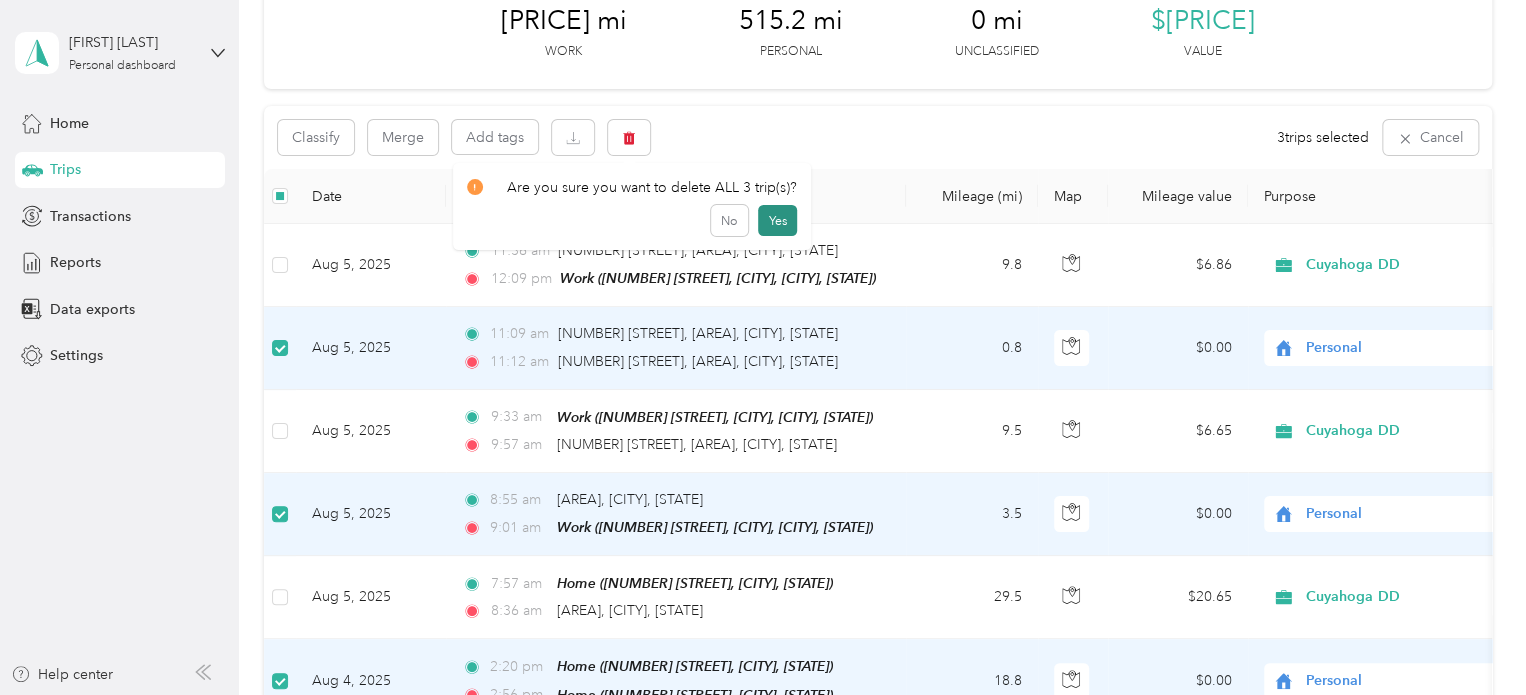 click on "Yes" at bounding box center [777, 221] 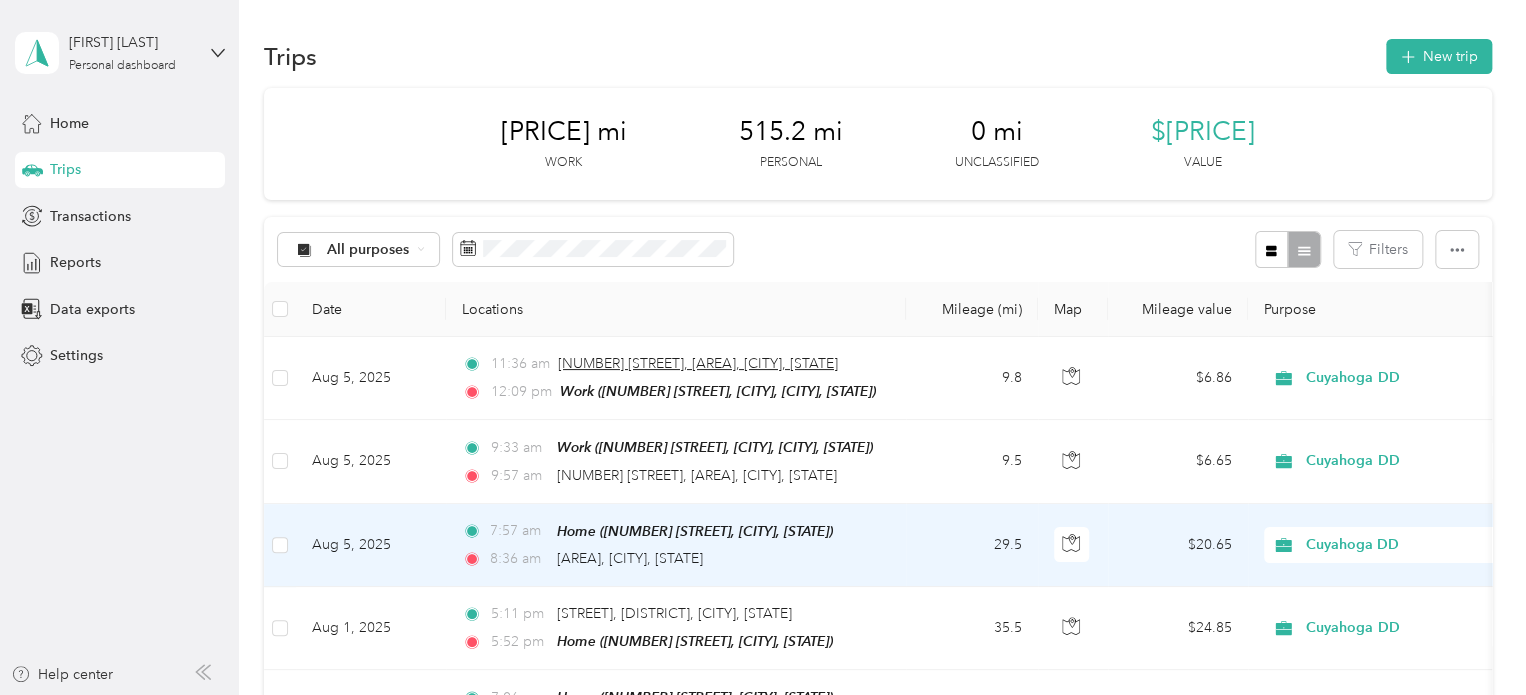 scroll, scrollTop: 236, scrollLeft: 0, axis: vertical 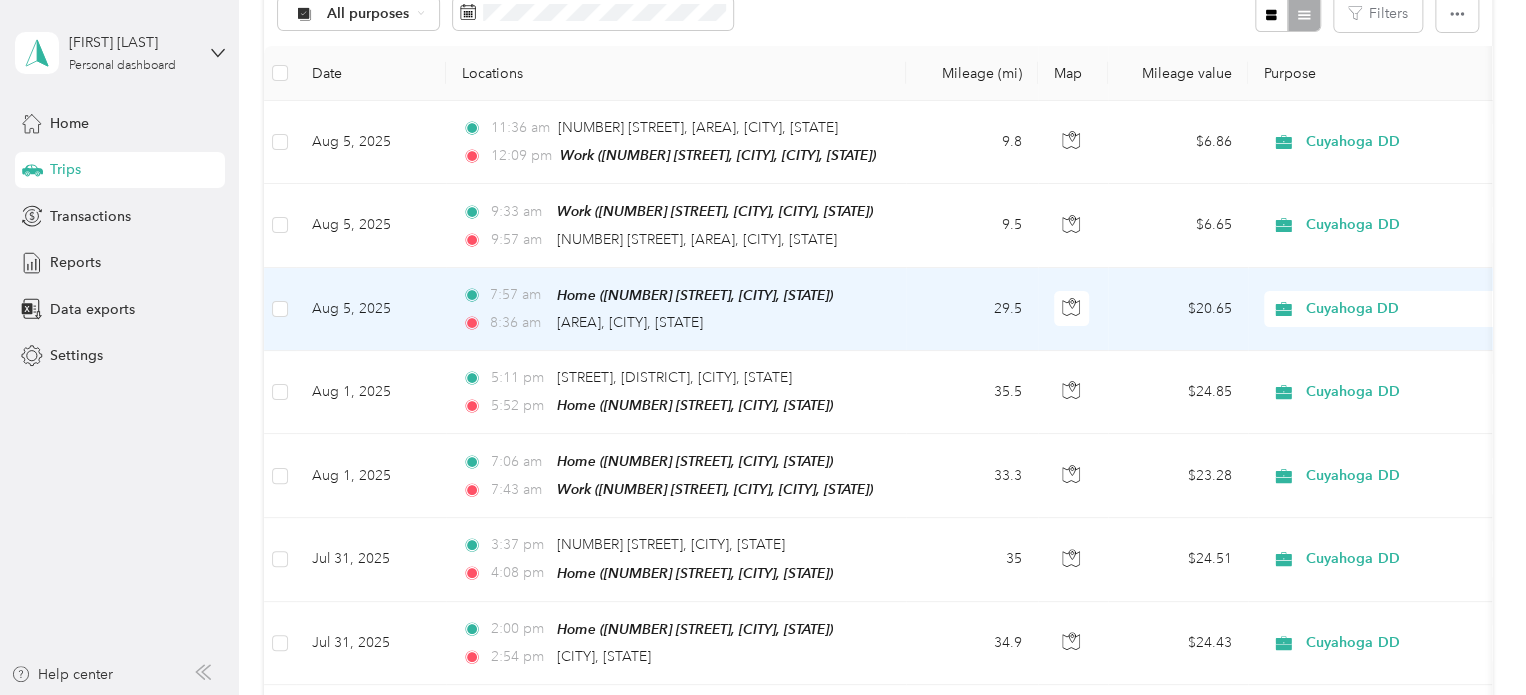 click on "[TIME] Home ([NUMBER] [STREET], [CITY], [STATE]) [TIME] [AREA], [CITY], [STATE]" at bounding box center (676, 309) 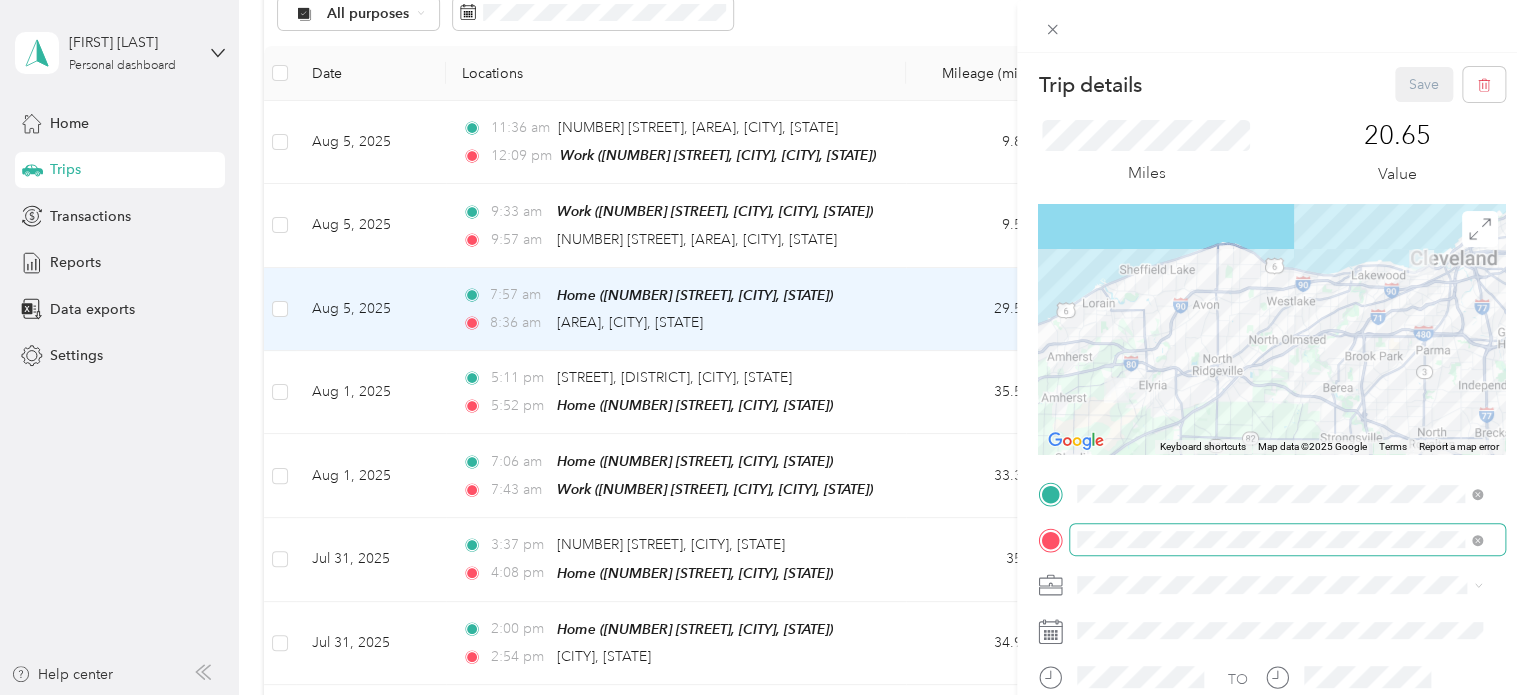 click at bounding box center [1287, 540] 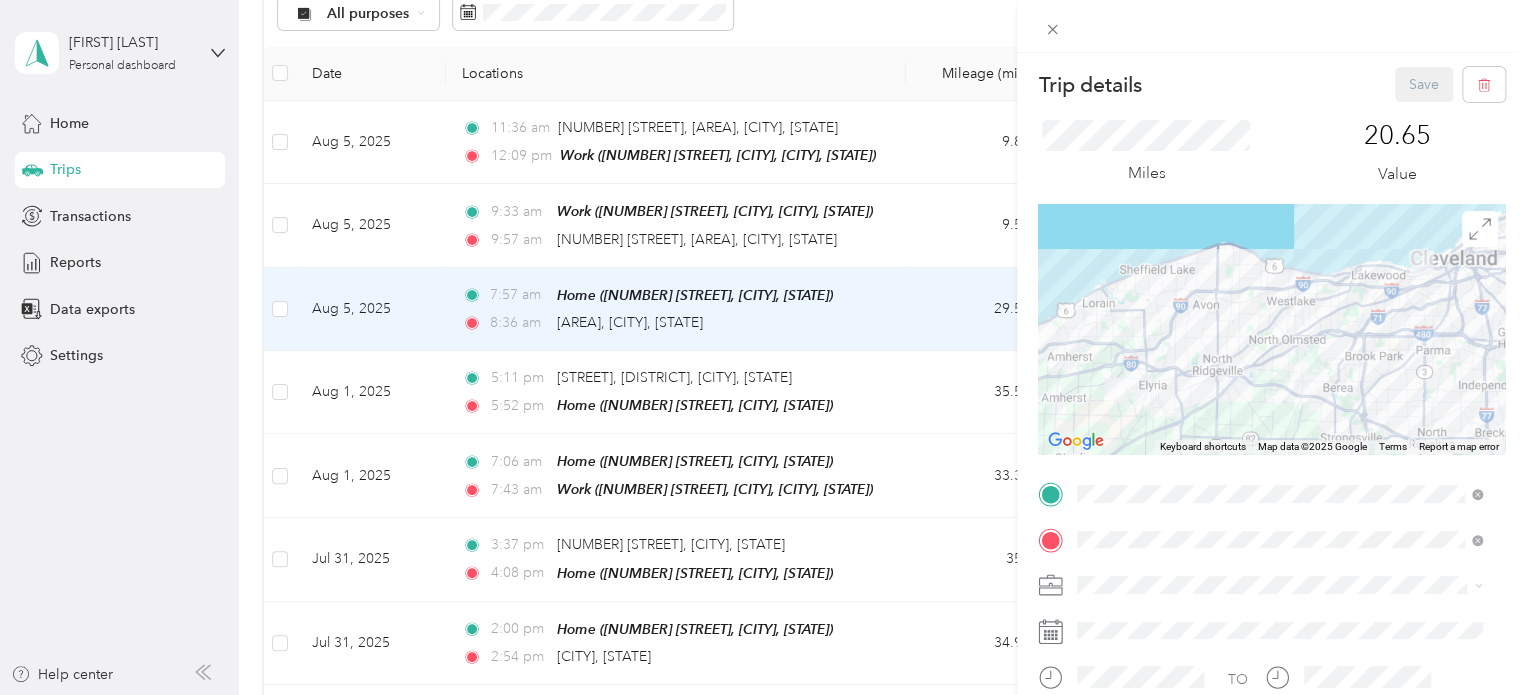 click on "Work [NUMBER] [STREET], [CITY], [POSTAL_CODE], [CITY], [STATE], [COUNTRY]" at bounding box center [1295, 325] 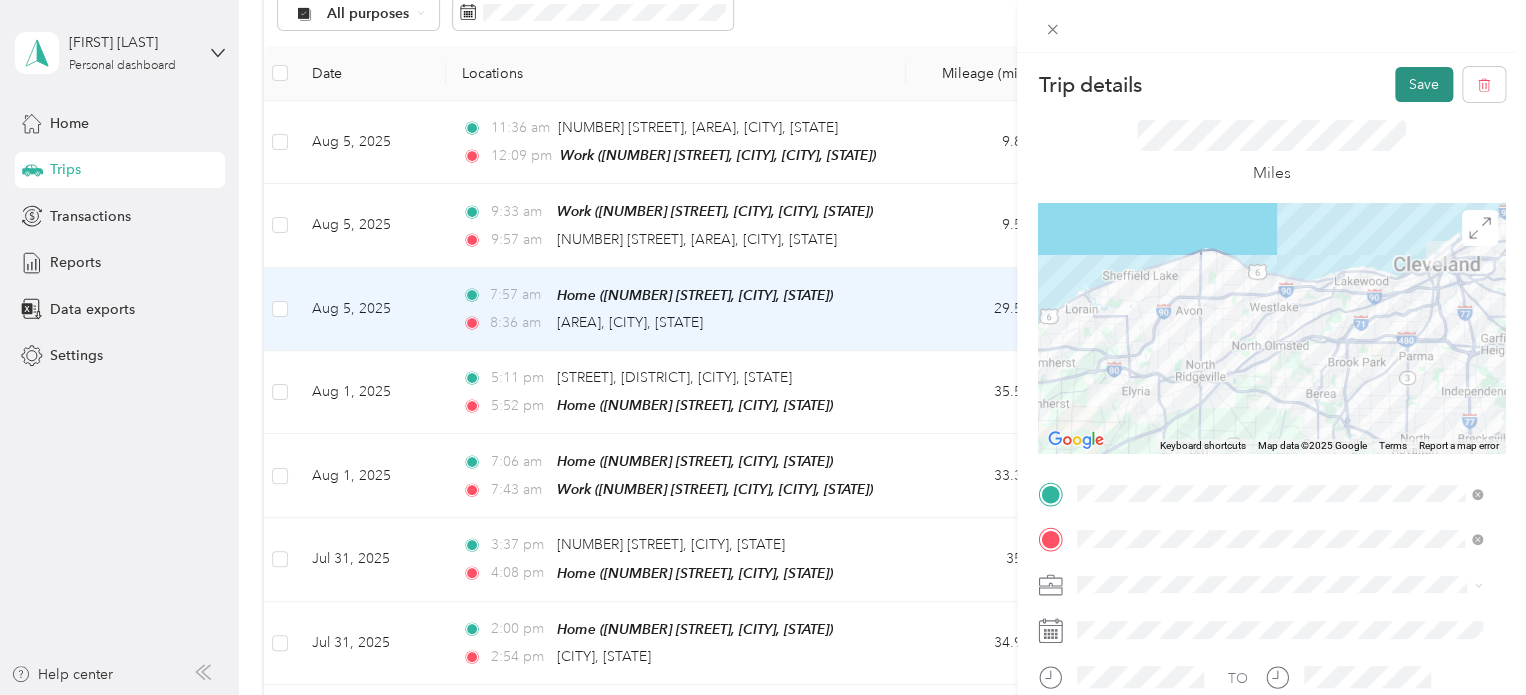 click on "Save" at bounding box center (1424, 84) 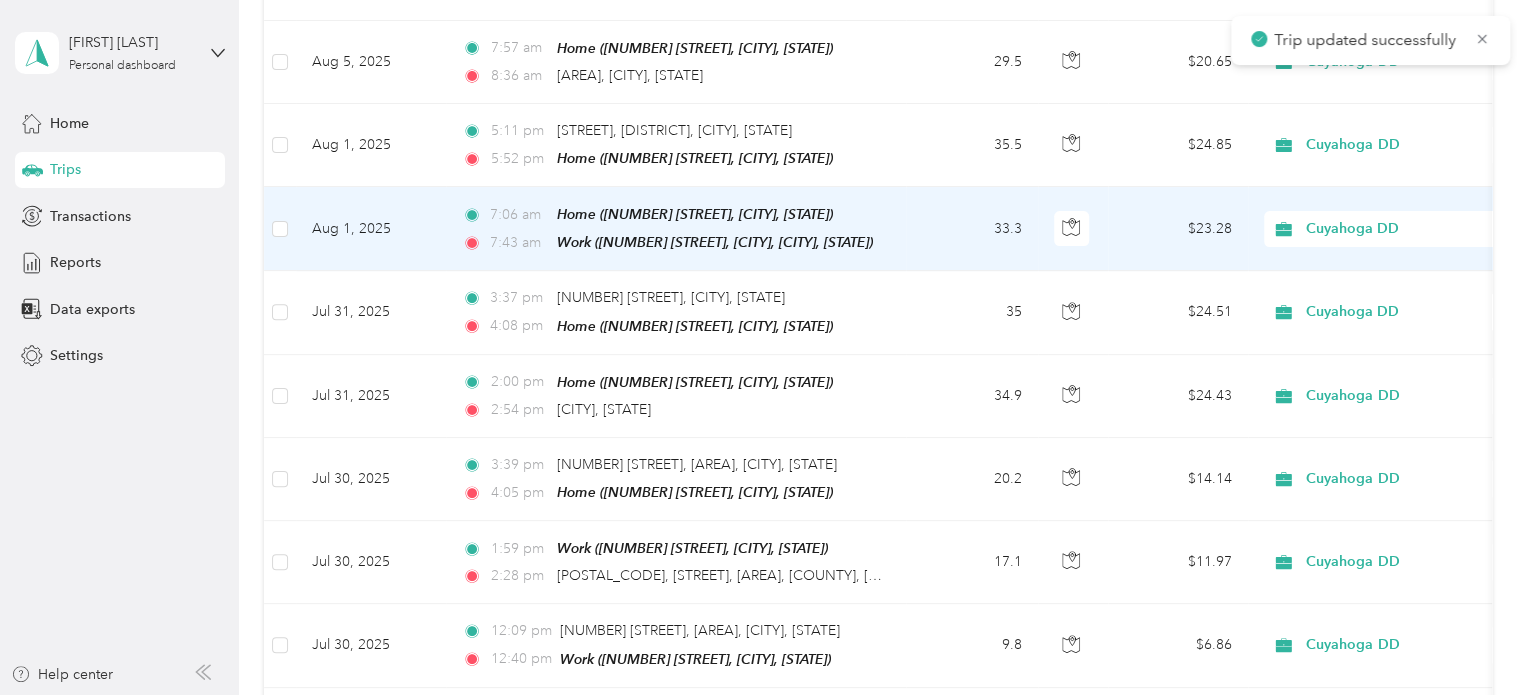 scroll, scrollTop: 484, scrollLeft: 0, axis: vertical 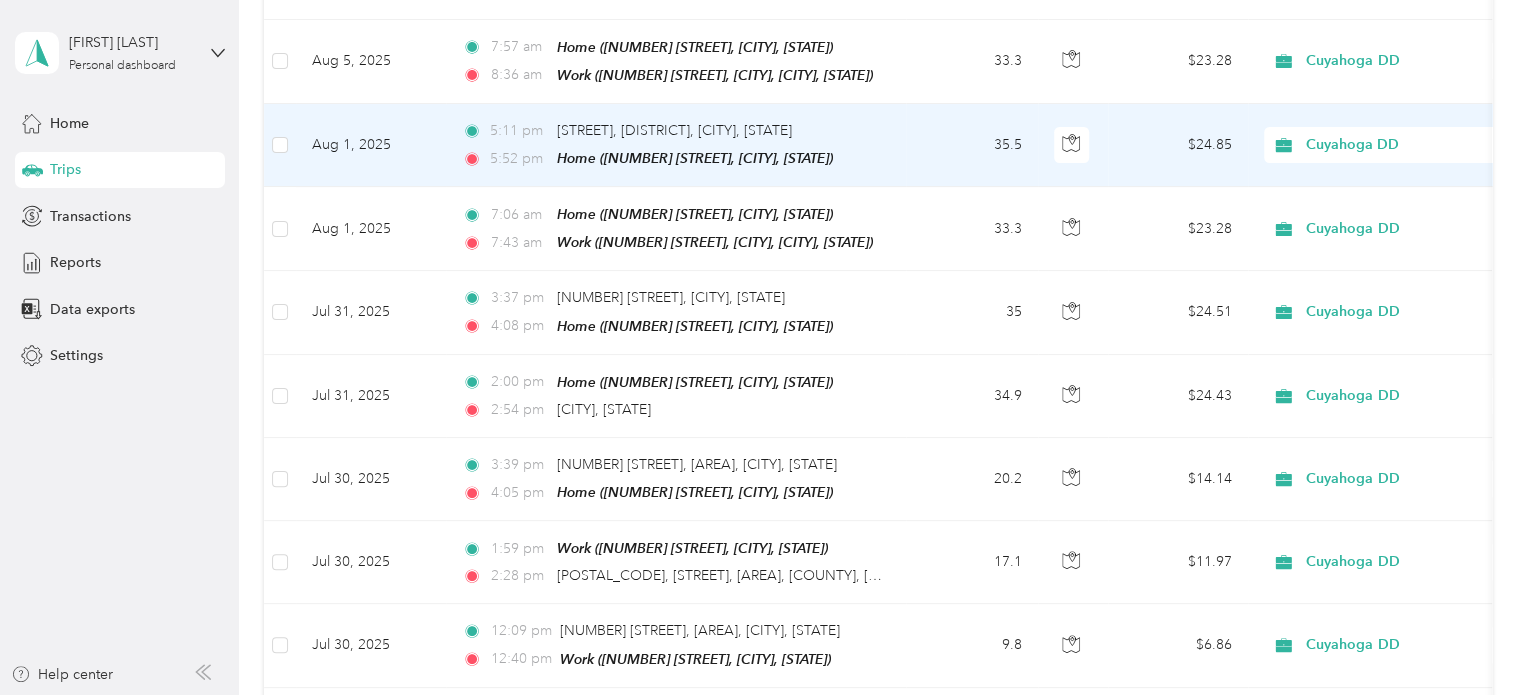 click on "[TIME] [STREET], [DISTRICT], [CITY], [STATE] [TIME] Home ([NUMBER] [STREET], [CITY], [STATE])" at bounding box center (676, 145) 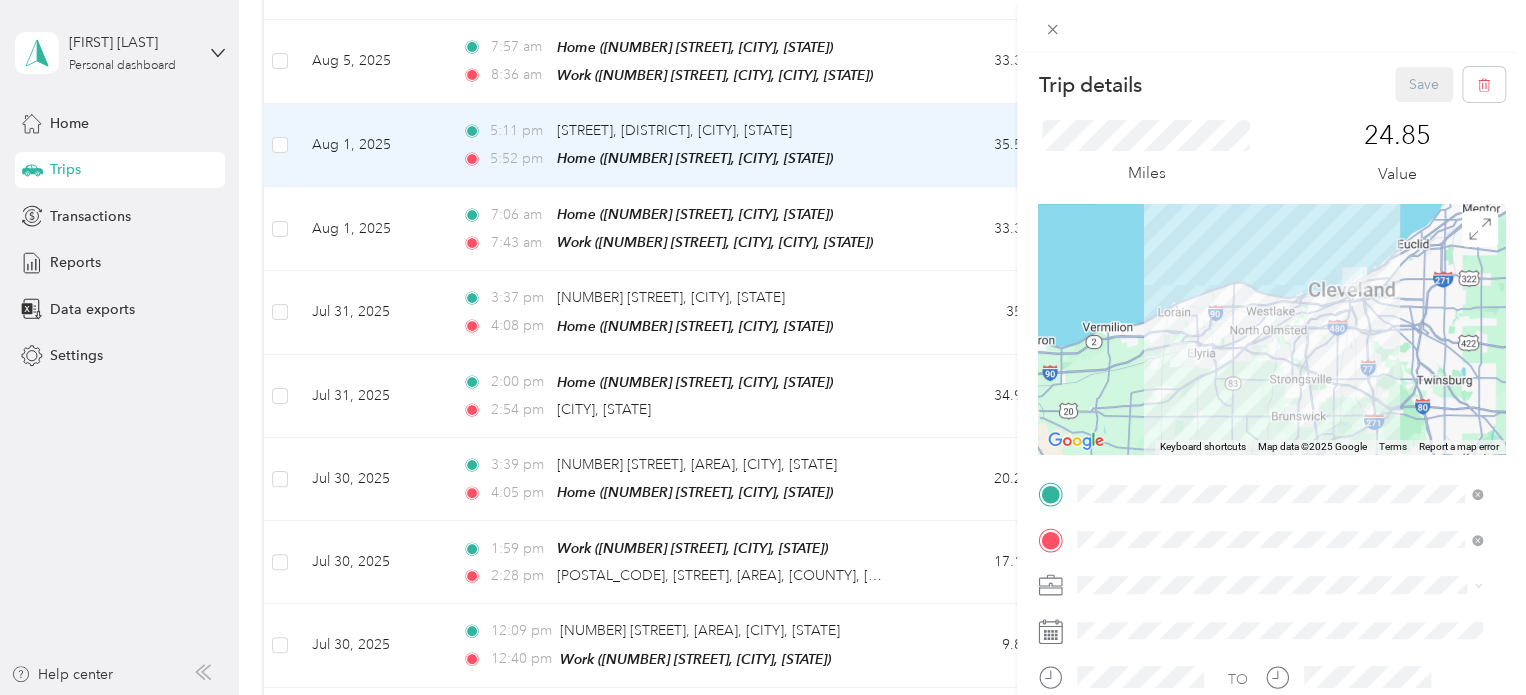 click on "Work [NUMBER] [STREET], [POSTAL_CODE], [CITY], [STATE], [COUNTRY]" at bounding box center (1295, 276) 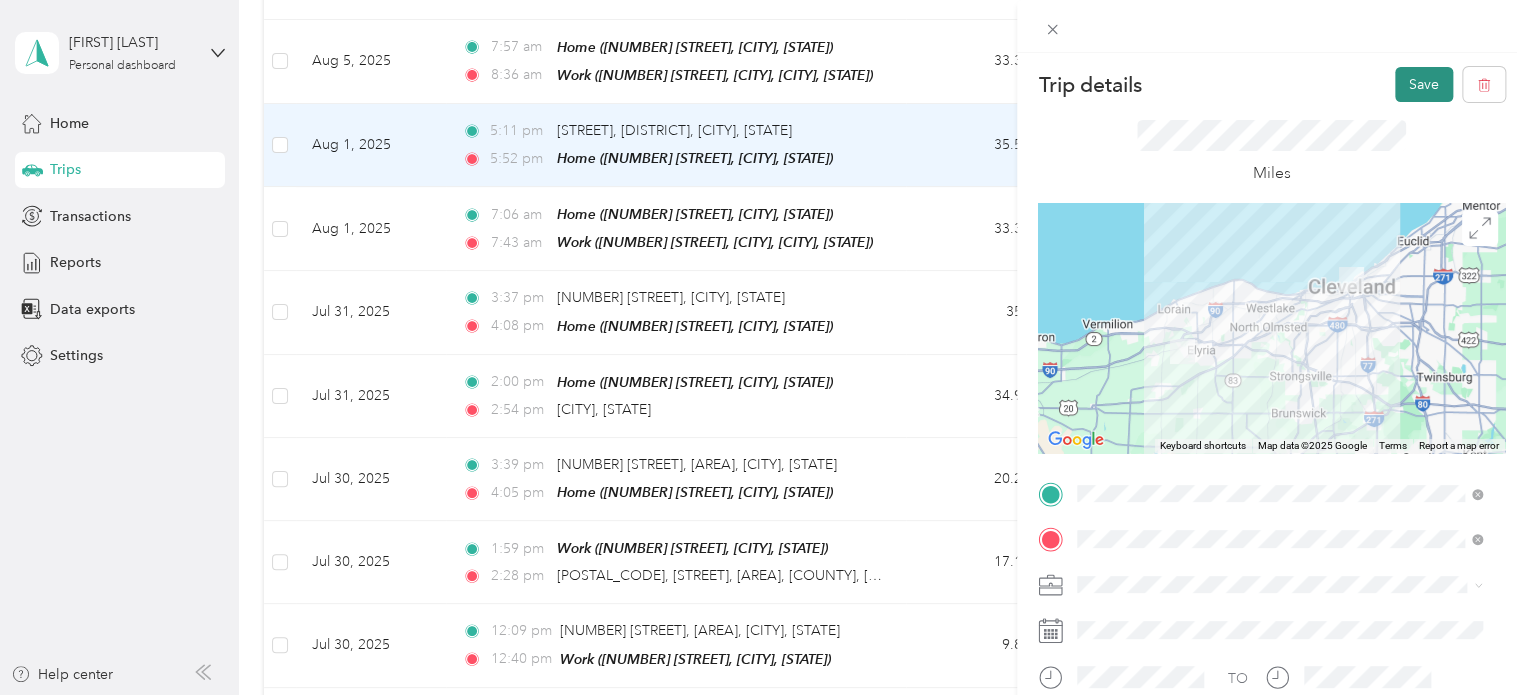 click on "Save" at bounding box center [1424, 84] 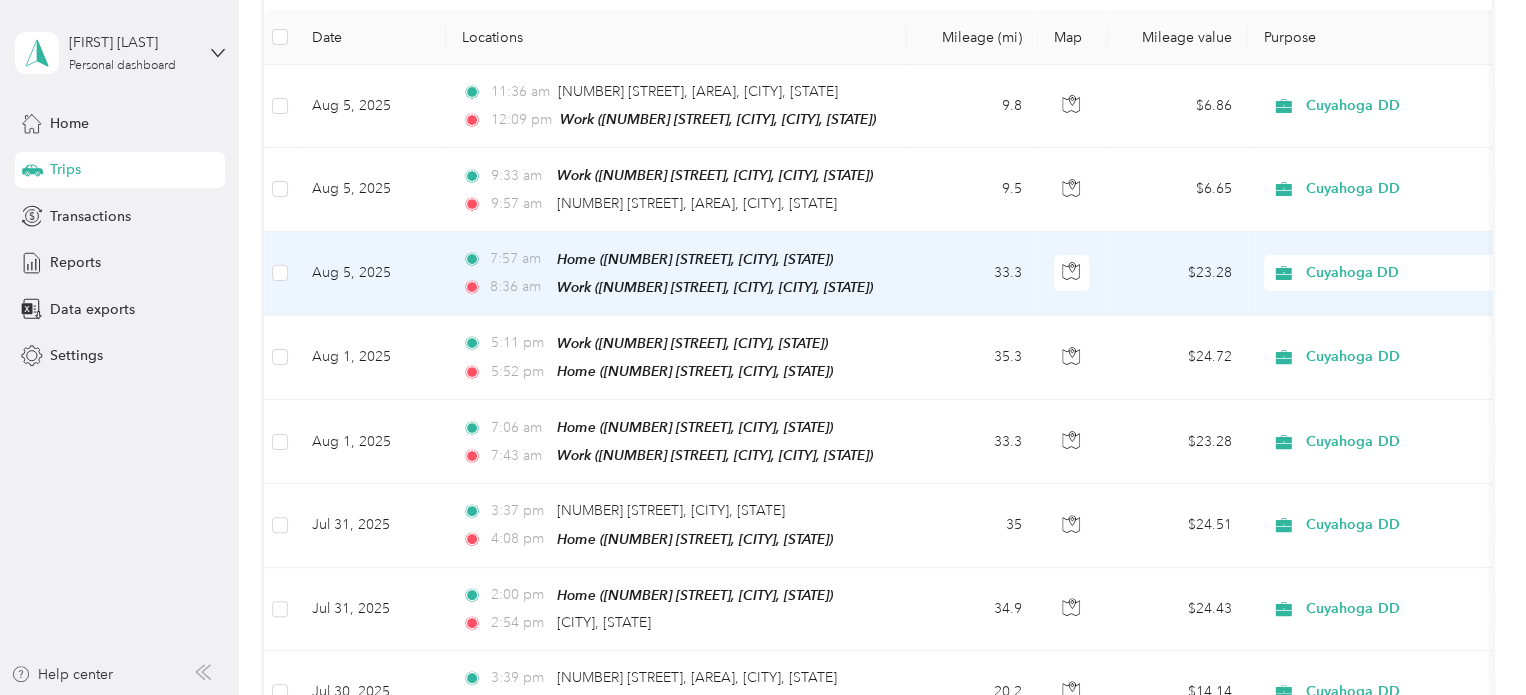 scroll, scrollTop: 272, scrollLeft: 0, axis: vertical 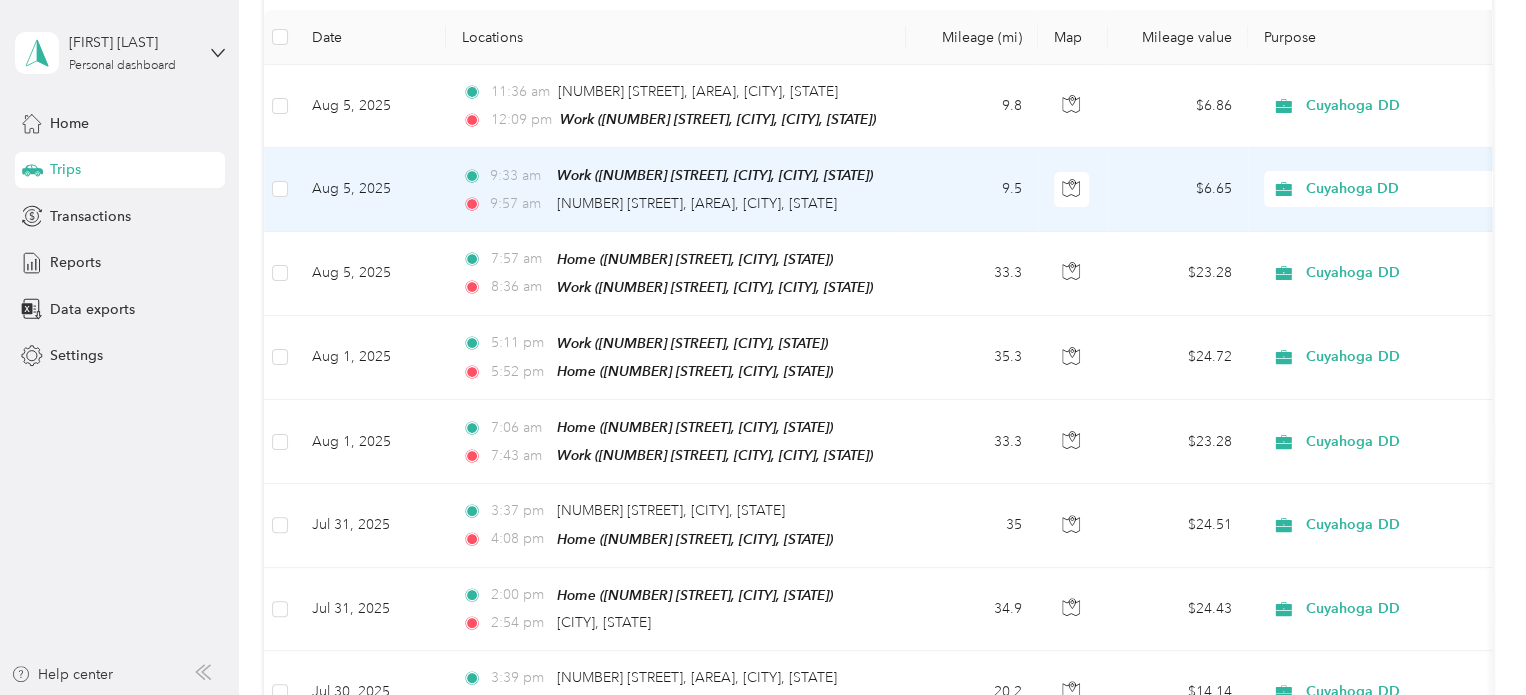 click on "9.5" at bounding box center [972, 189] 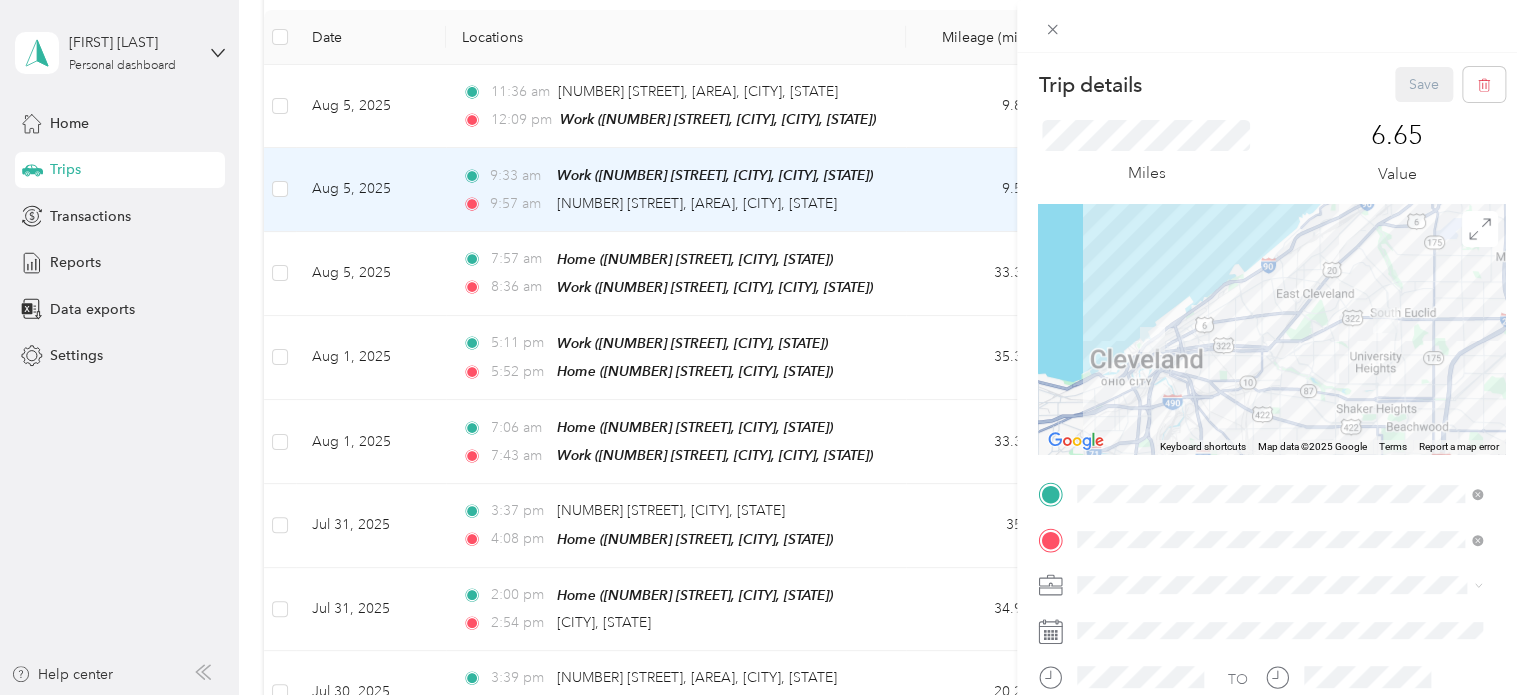 click on "Trip details Save This trip cannot be edited because it is either under review, approved, or paid. Contact your Team Manager to edit it. Miles 6.65 Value  ← Move left → Move right ↑ Move up ↓ Move down + Zoom in - Zoom out Home Jump left by 75% End Jump right by 75% Page Up Jump up by 75% Page Down Jump down by 75% Keyboard shortcuts Map Data Map data ©2025 Google Map data ©2025 Google 2 km  Click to toggle between metric and imperial units Terms Report a map error TO Add photo" at bounding box center (763, 347) 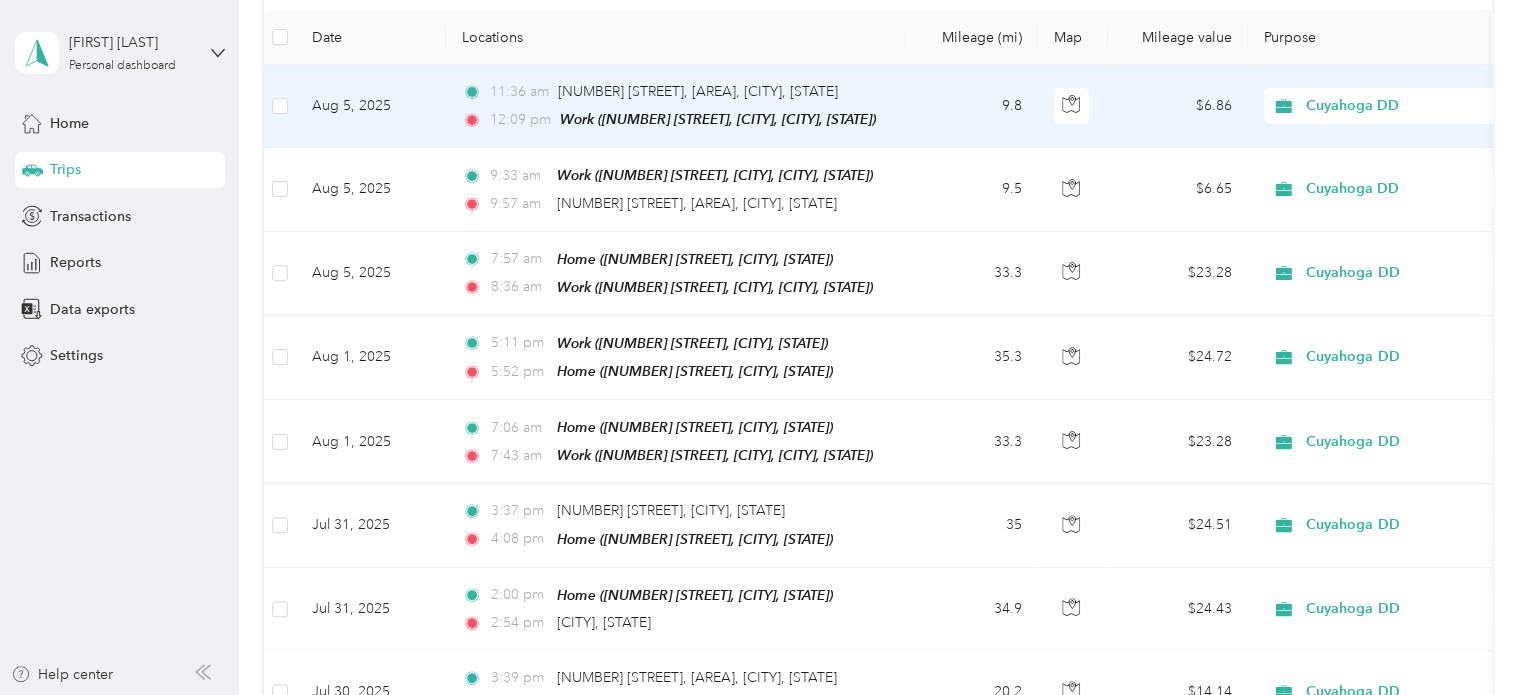 click on "9.8" at bounding box center [972, 106] 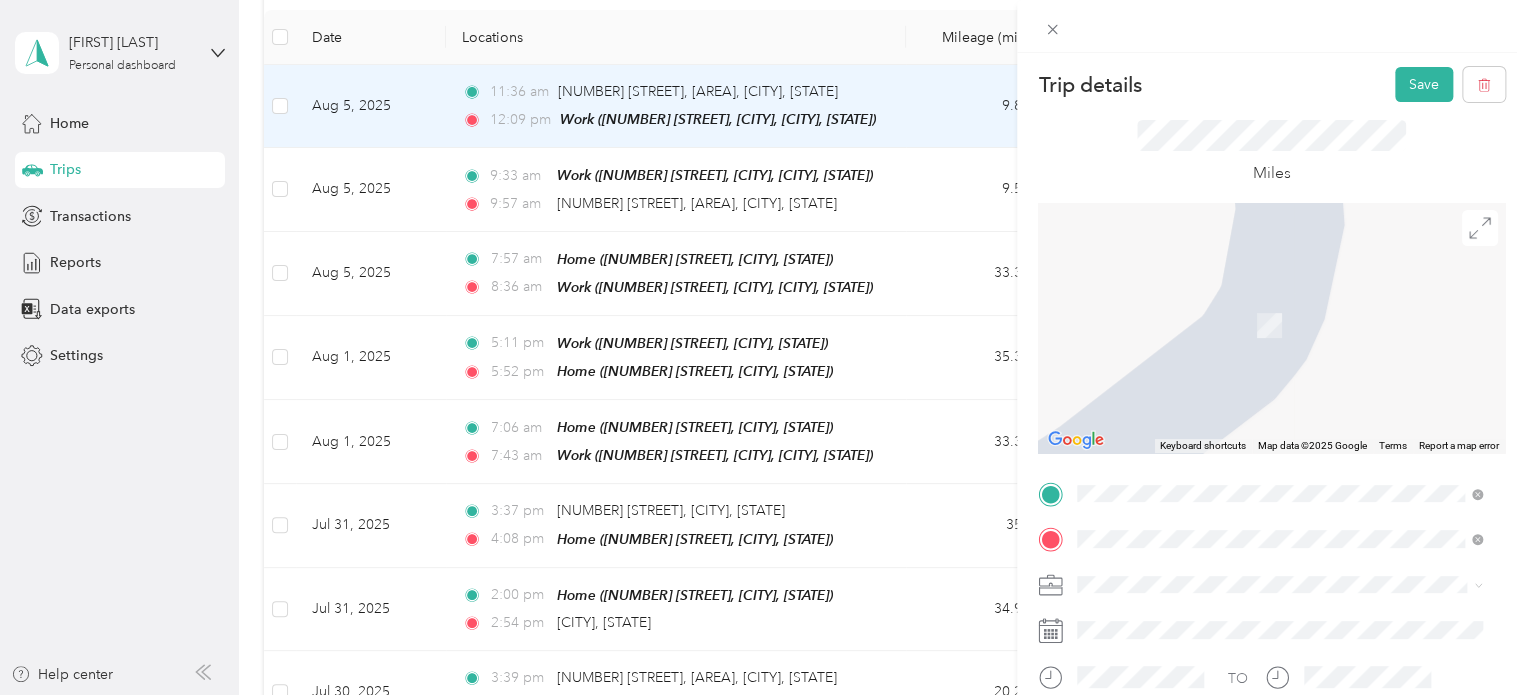 click on "[NUMBER] [STREET]
[CITY], [STATE] [POSTAL_CODE], [COUNTRY]" at bounding box center [1259, 258] 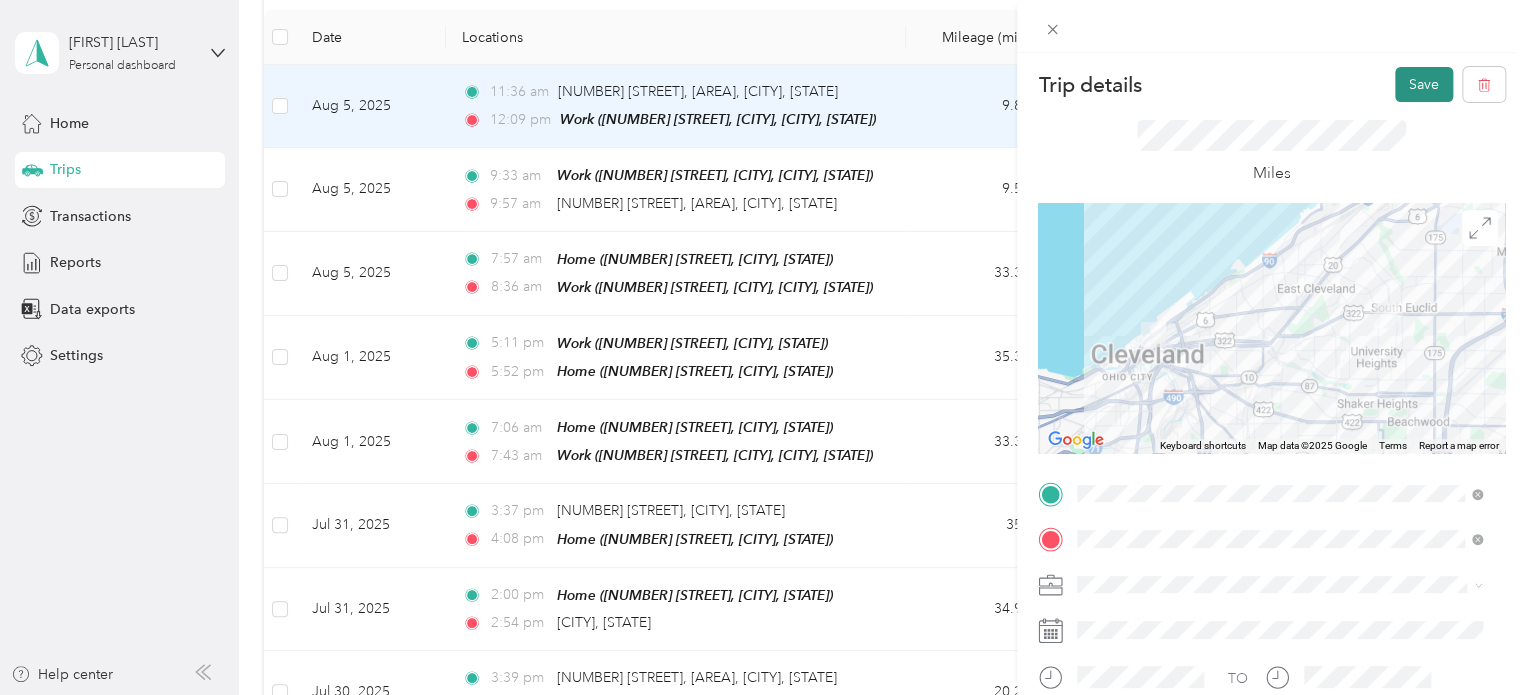 click on "Save" at bounding box center [1424, 84] 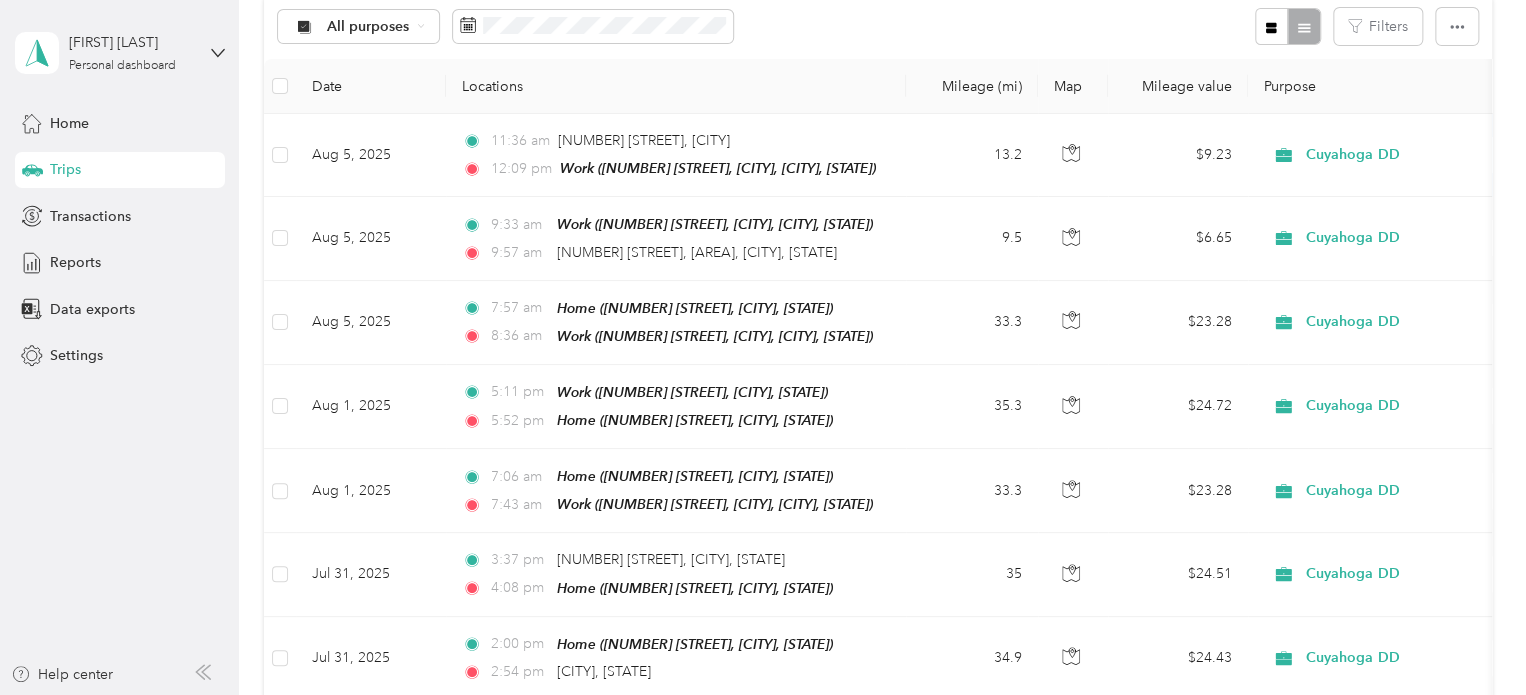 scroll, scrollTop: 0, scrollLeft: 0, axis: both 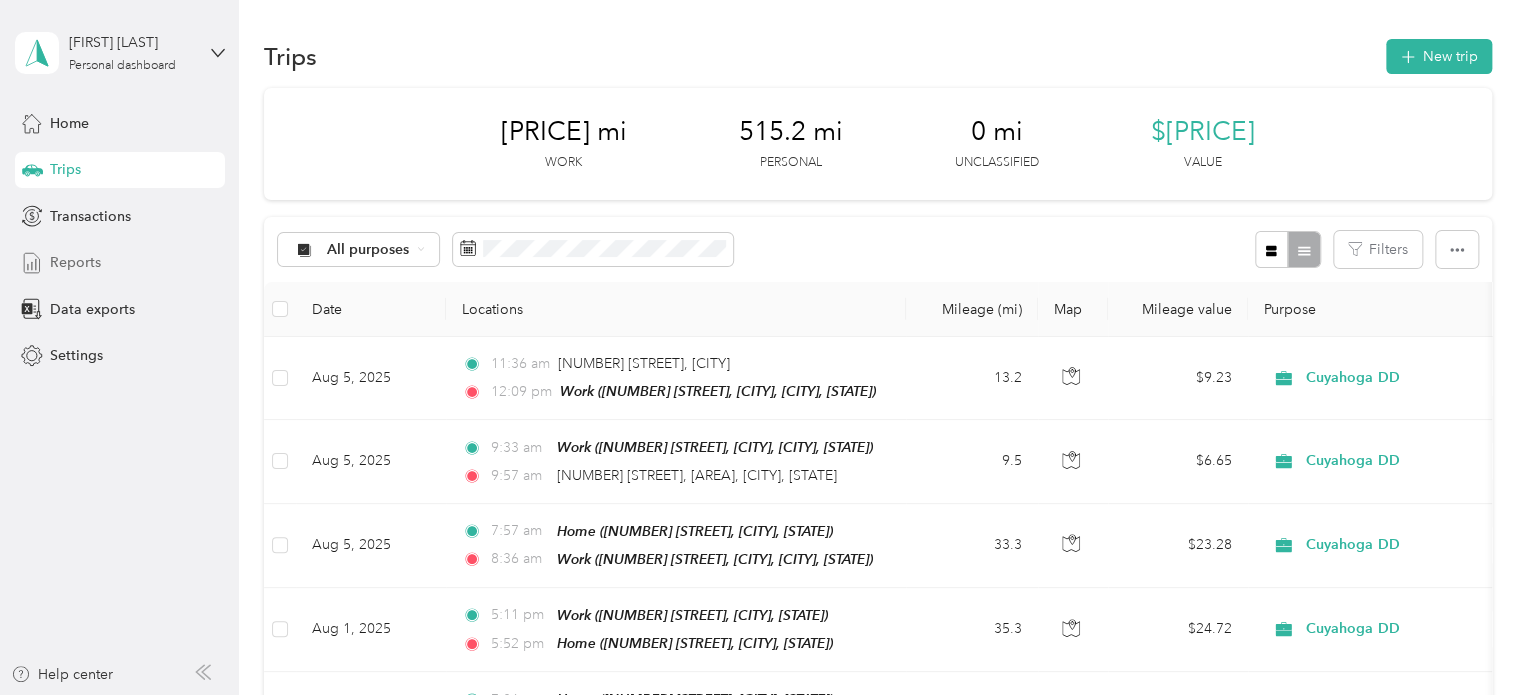 click on "Reports" at bounding box center (120, 263) 